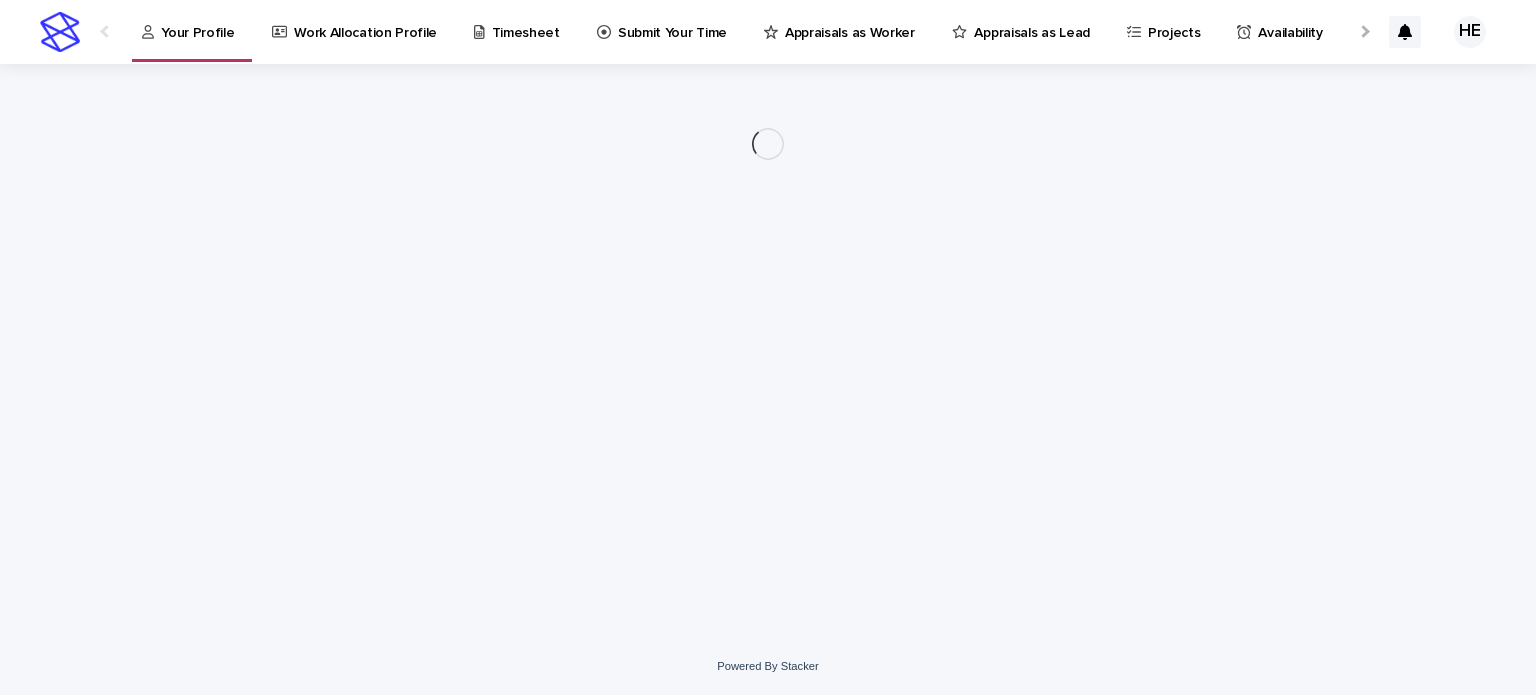 scroll, scrollTop: 0, scrollLeft: 0, axis: both 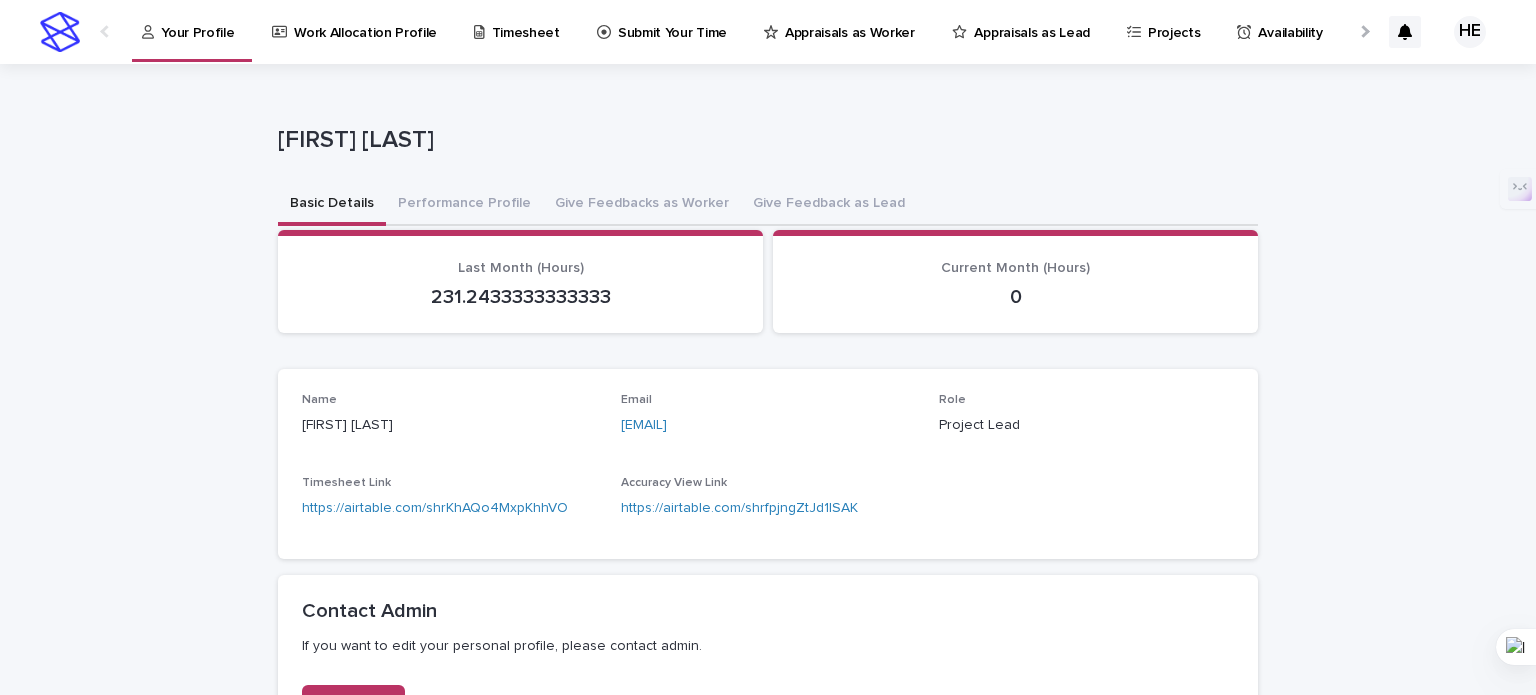 click on "Submit Your Time" at bounding box center (672, 21) 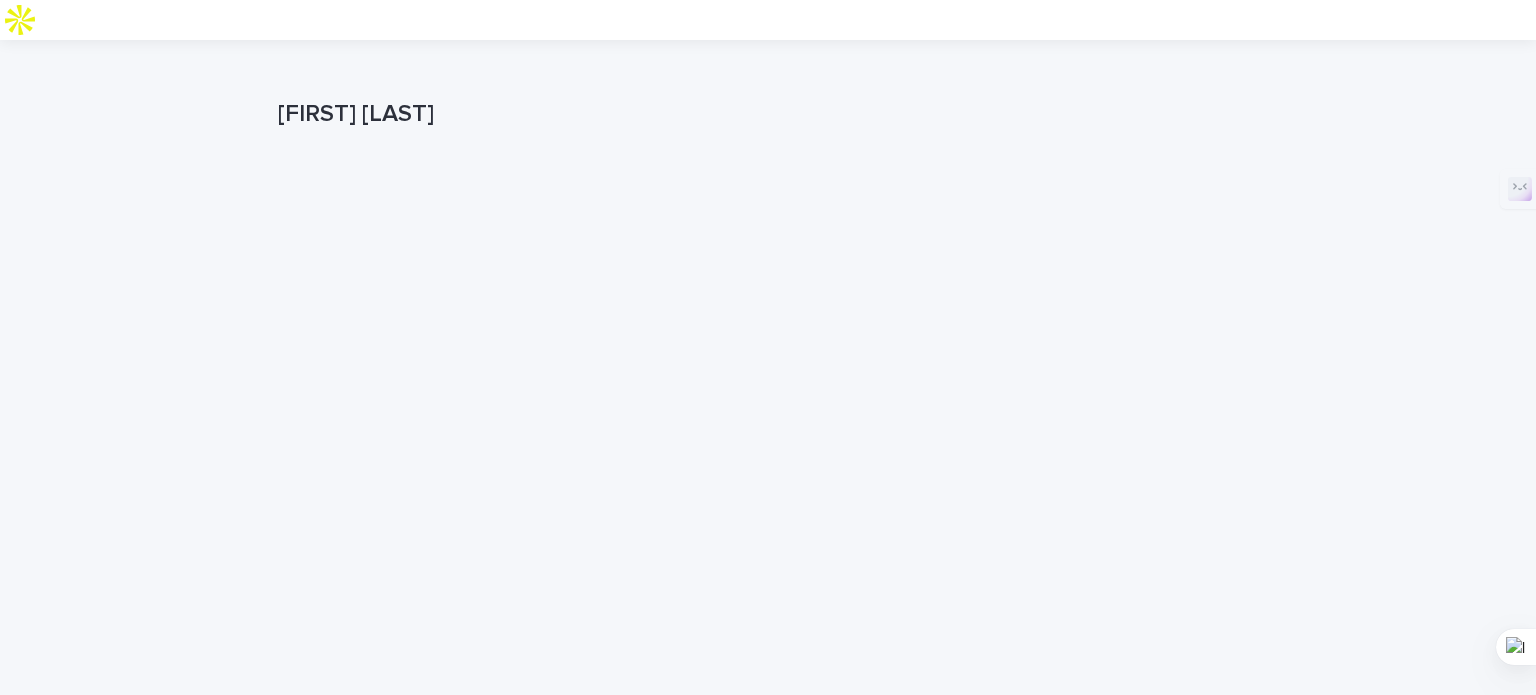 scroll, scrollTop: 100, scrollLeft: 0, axis: vertical 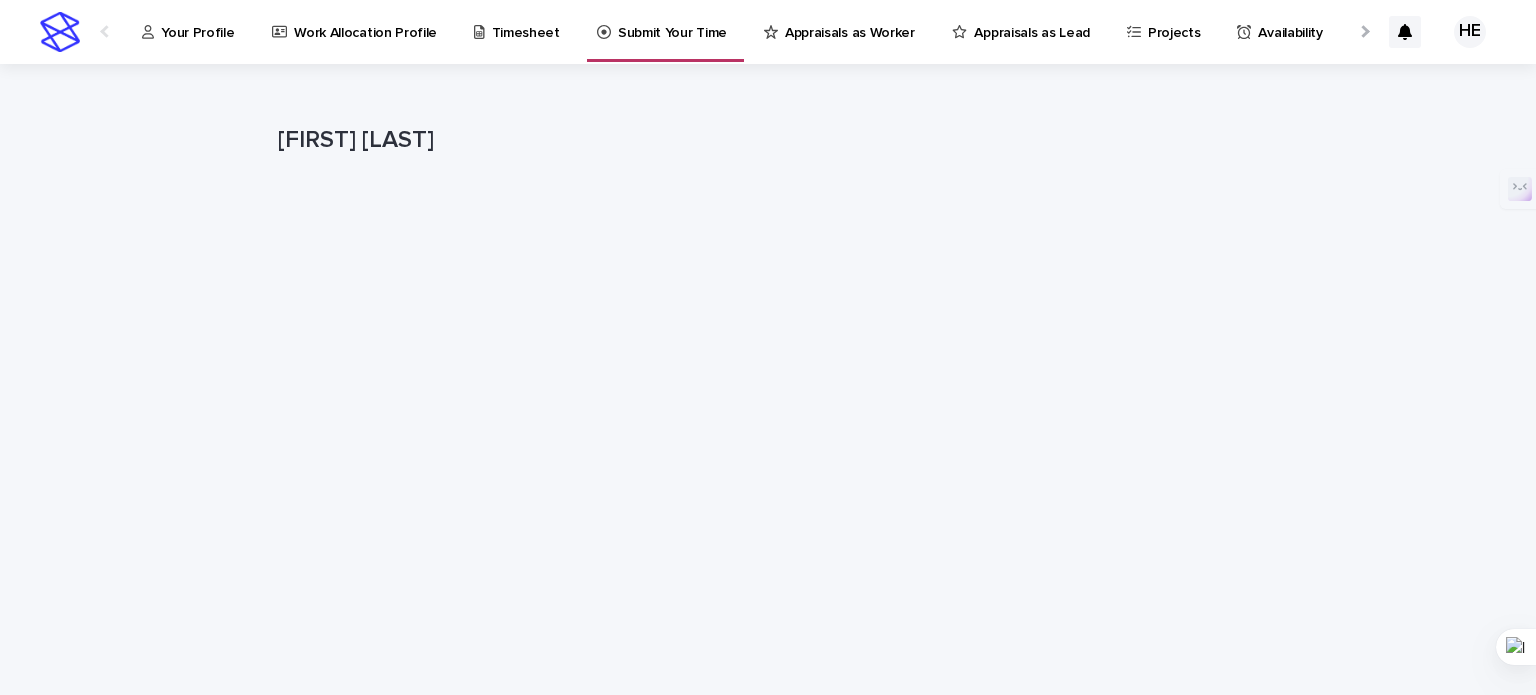 click on "Your Profile" at bounding box center [197, 21] 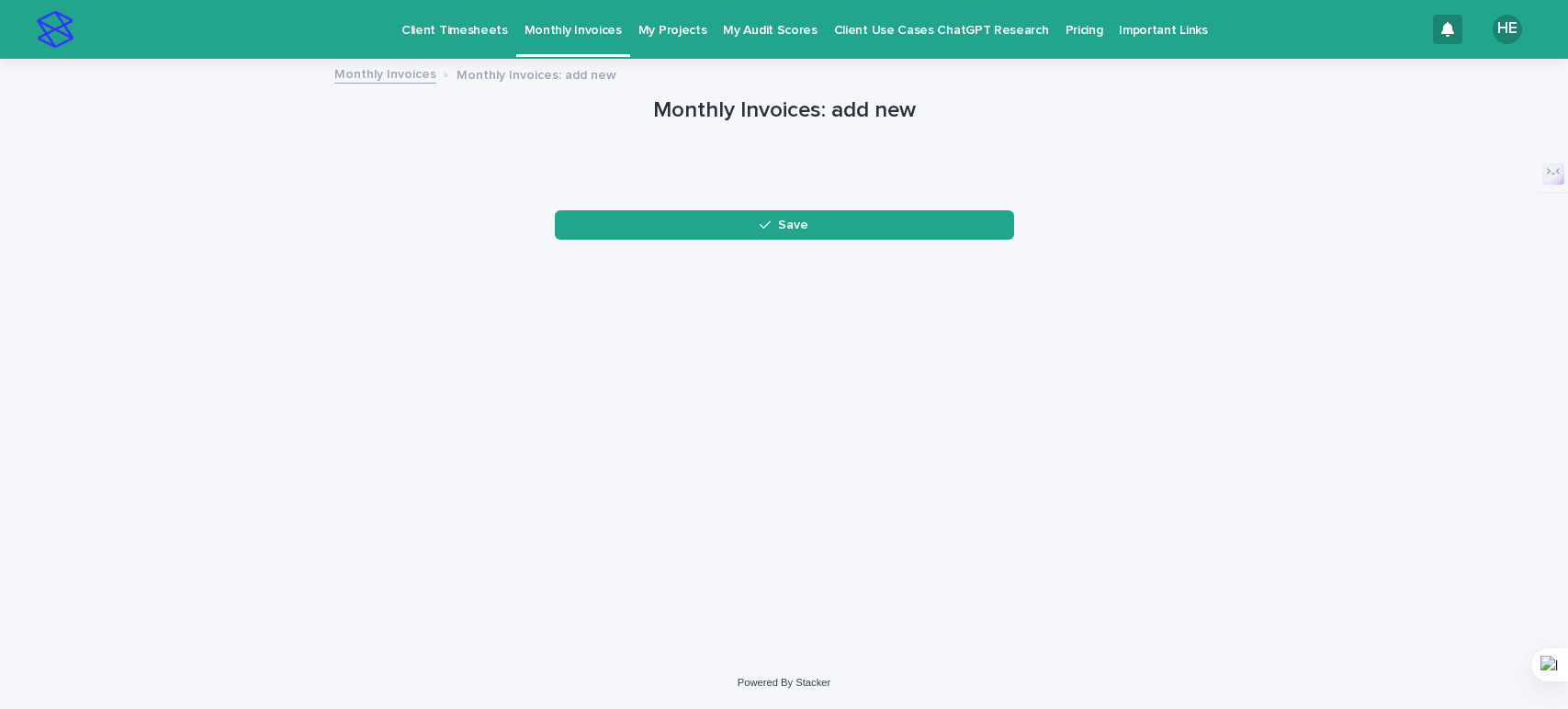 scroll, scrollTop: 0, scrollLeft: 0, axis: both 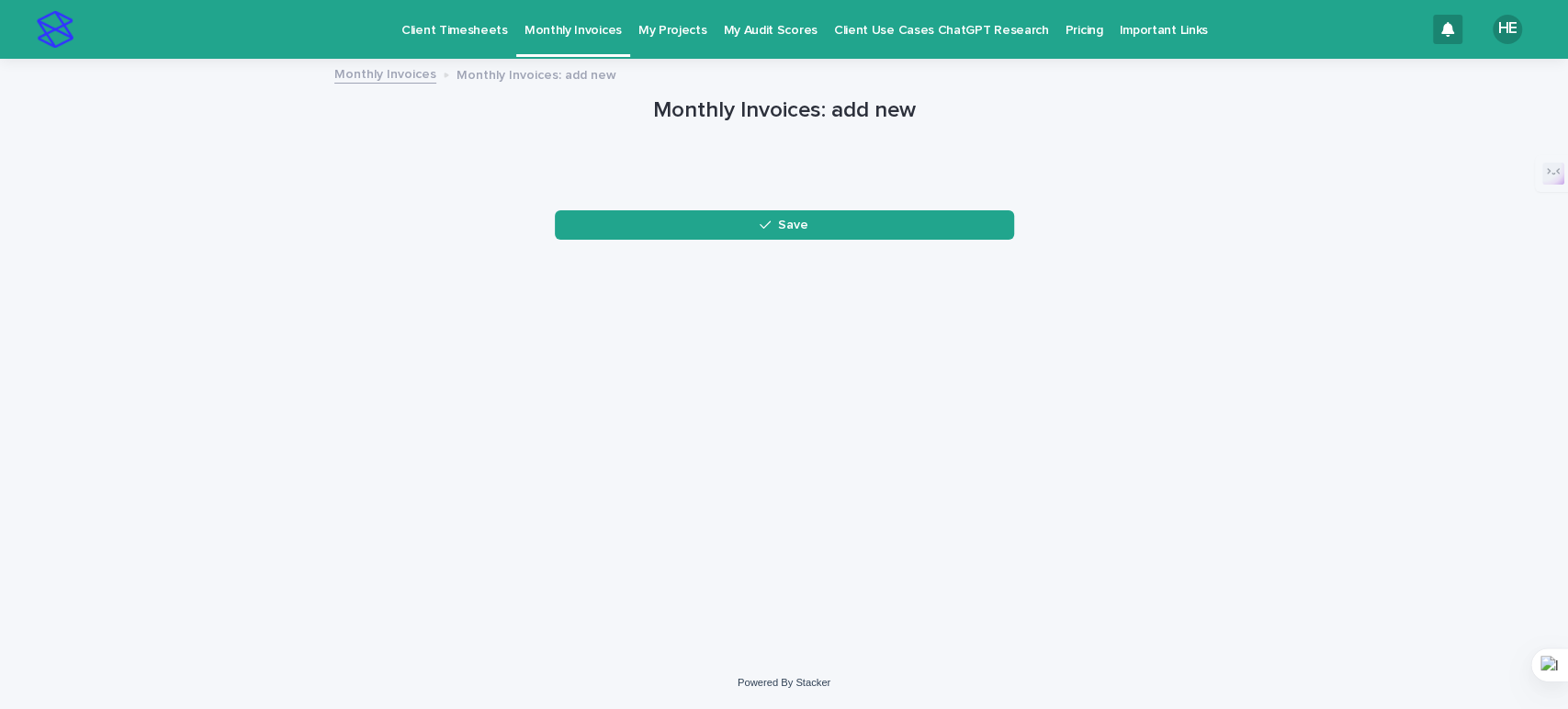 click on "Client Timesheets" at bounding box center (455, 19) 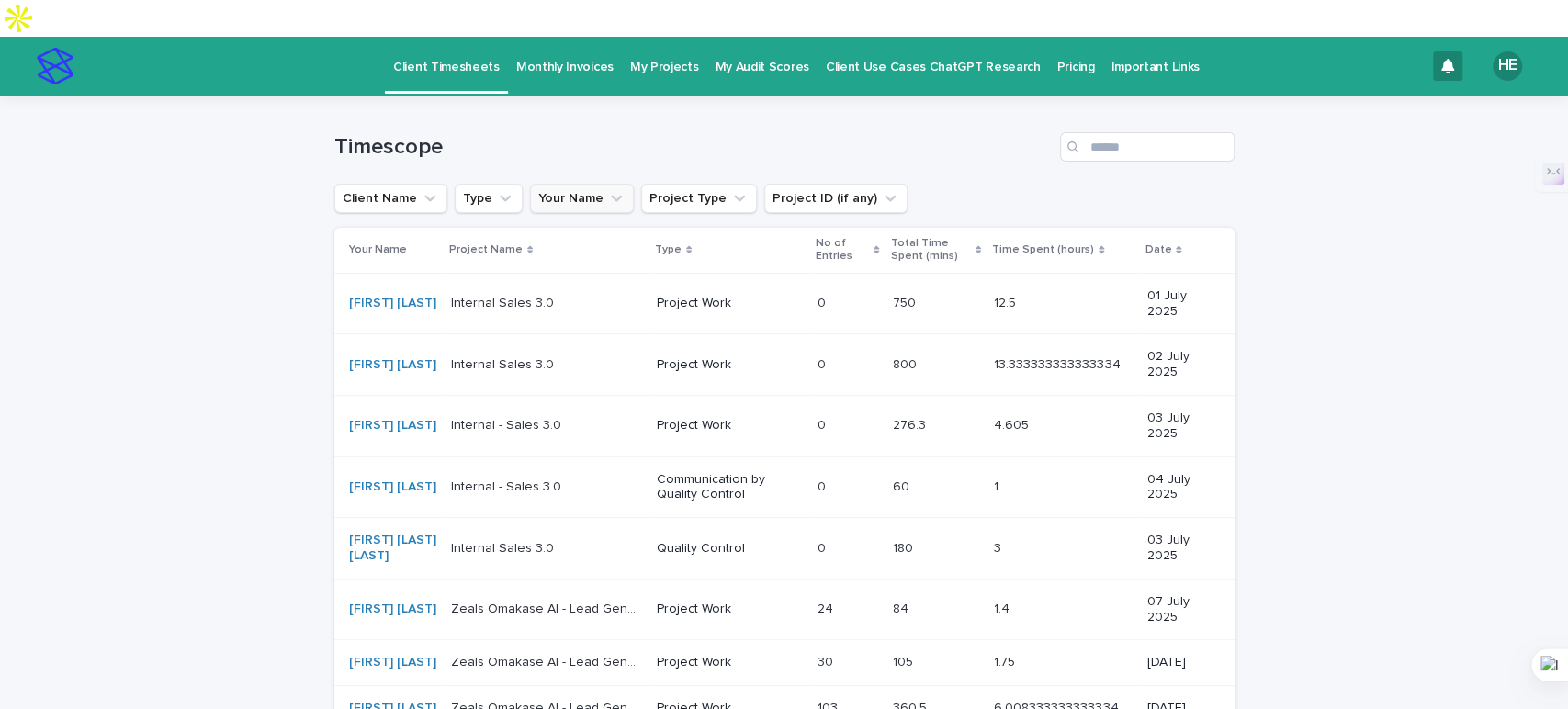 click on "Your Name" at bounding box center [581, 198] 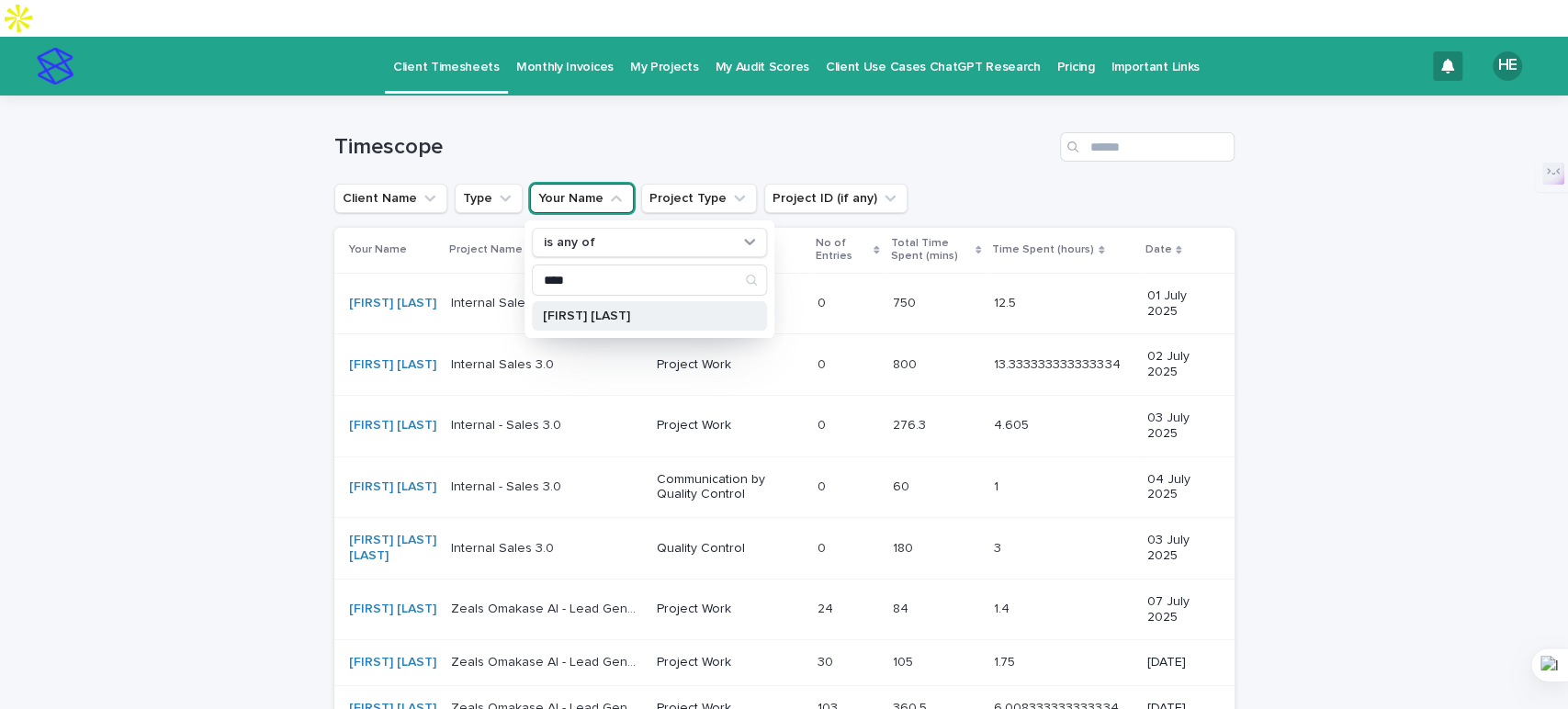 type on "****" 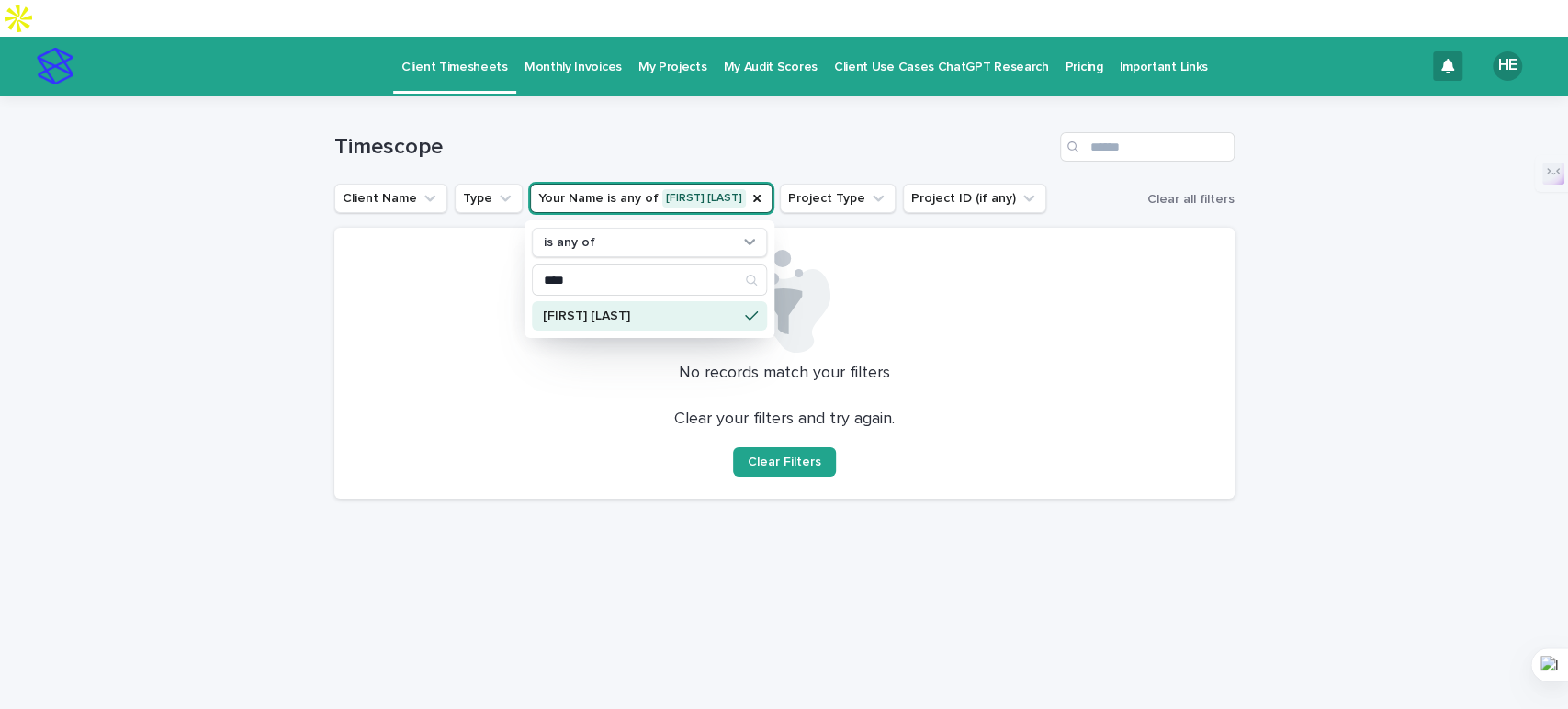 click on "Loading... Saving… Loading... Saving… Timescope Client Name Type Your Name is any of Rabbiya Hanif is any of **** Rabbiya Hanif Project Type Project ID (if any) Clear all filters No records match your filters Clear your filters and try again. Clear Filters" at bounding box center [784, 394] 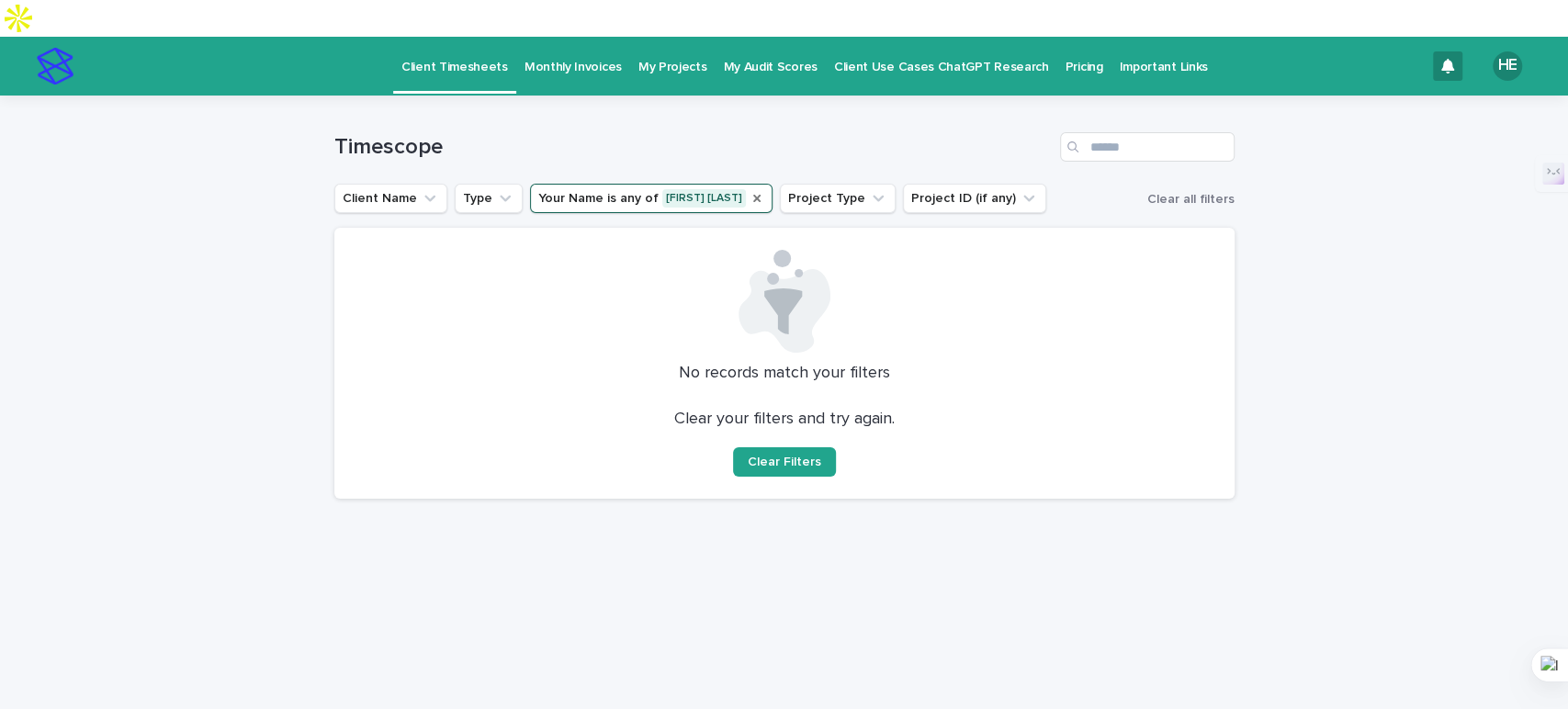 click 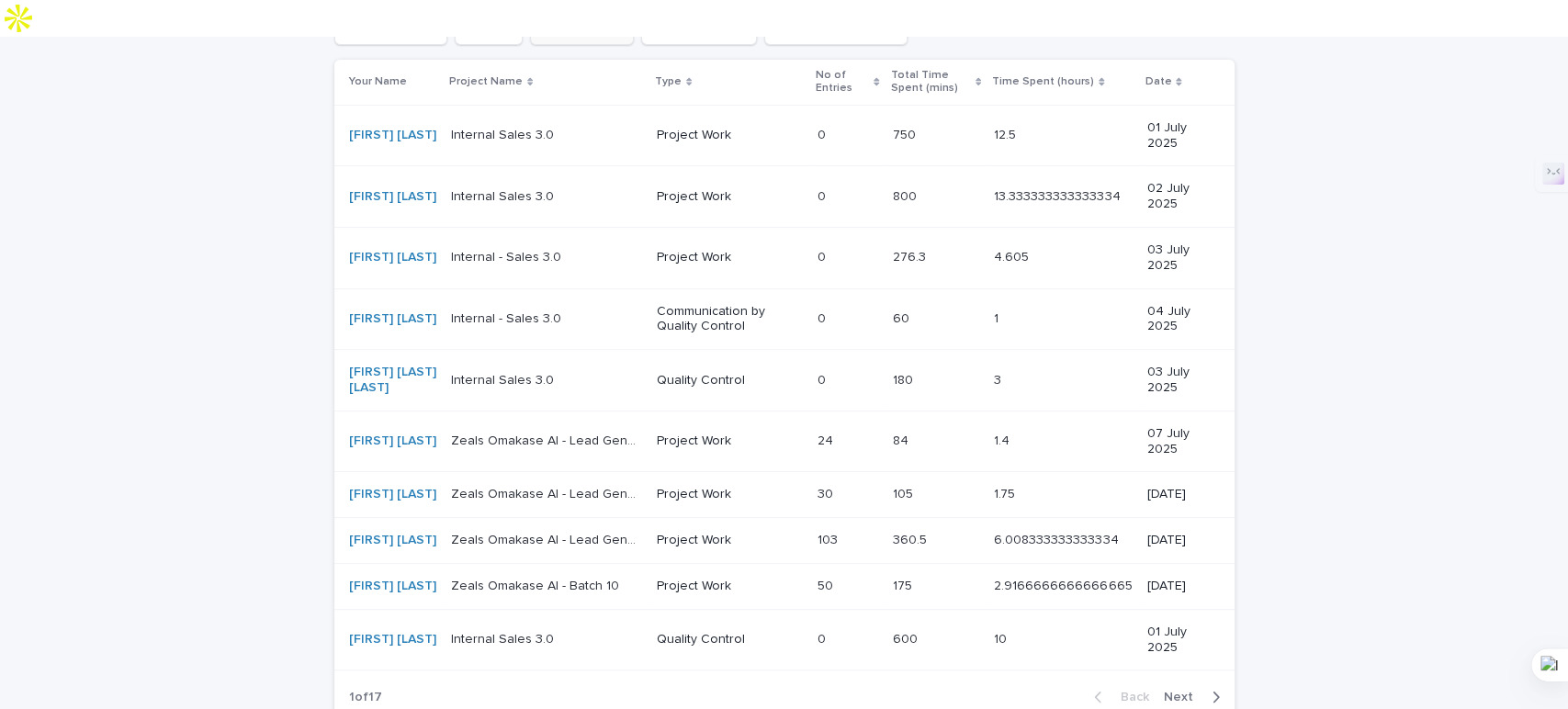 scroll, scrollTop: 306, scrollLeft: 0, axis: vertical 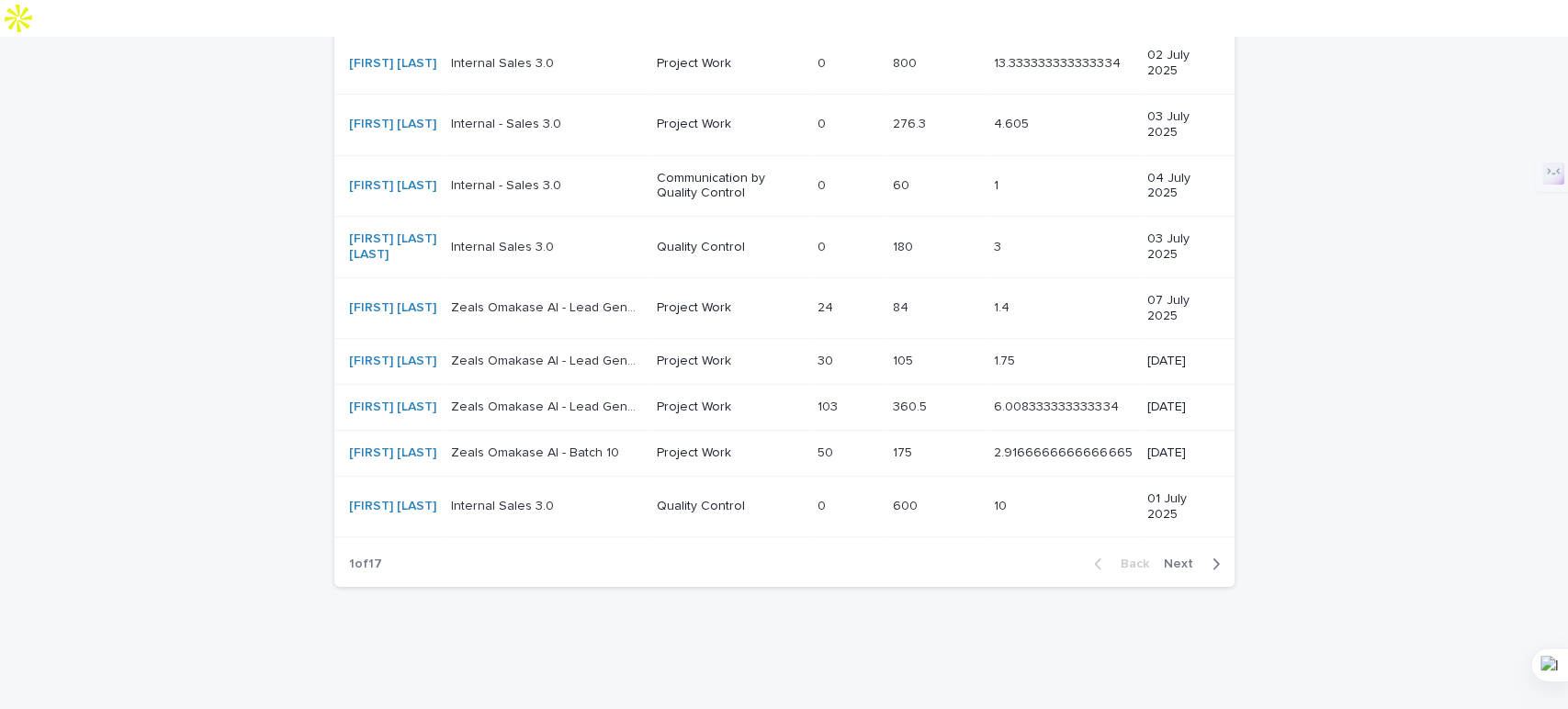 click on "Next" at bounding box center (1184, 564) 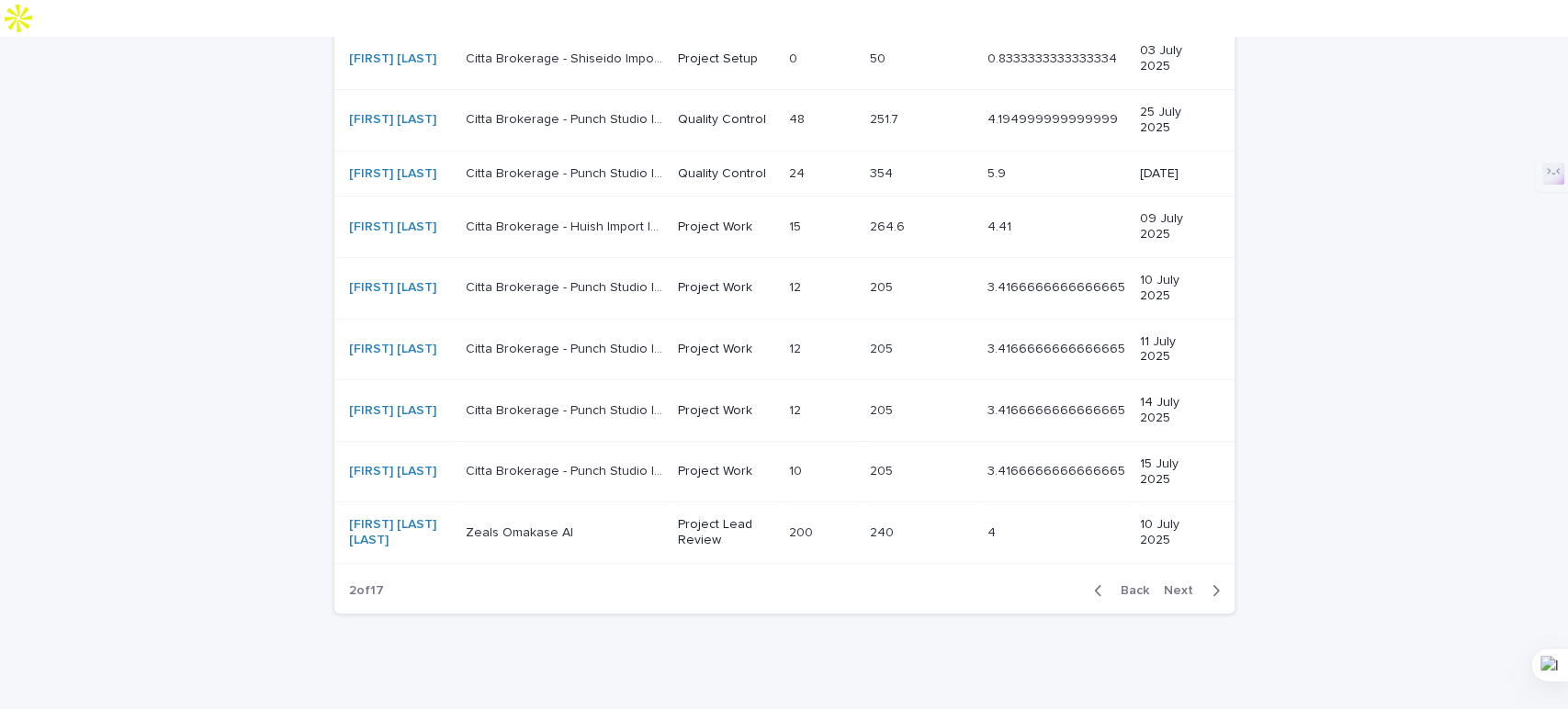 click on "Next" at bounding box center (1184, 591) 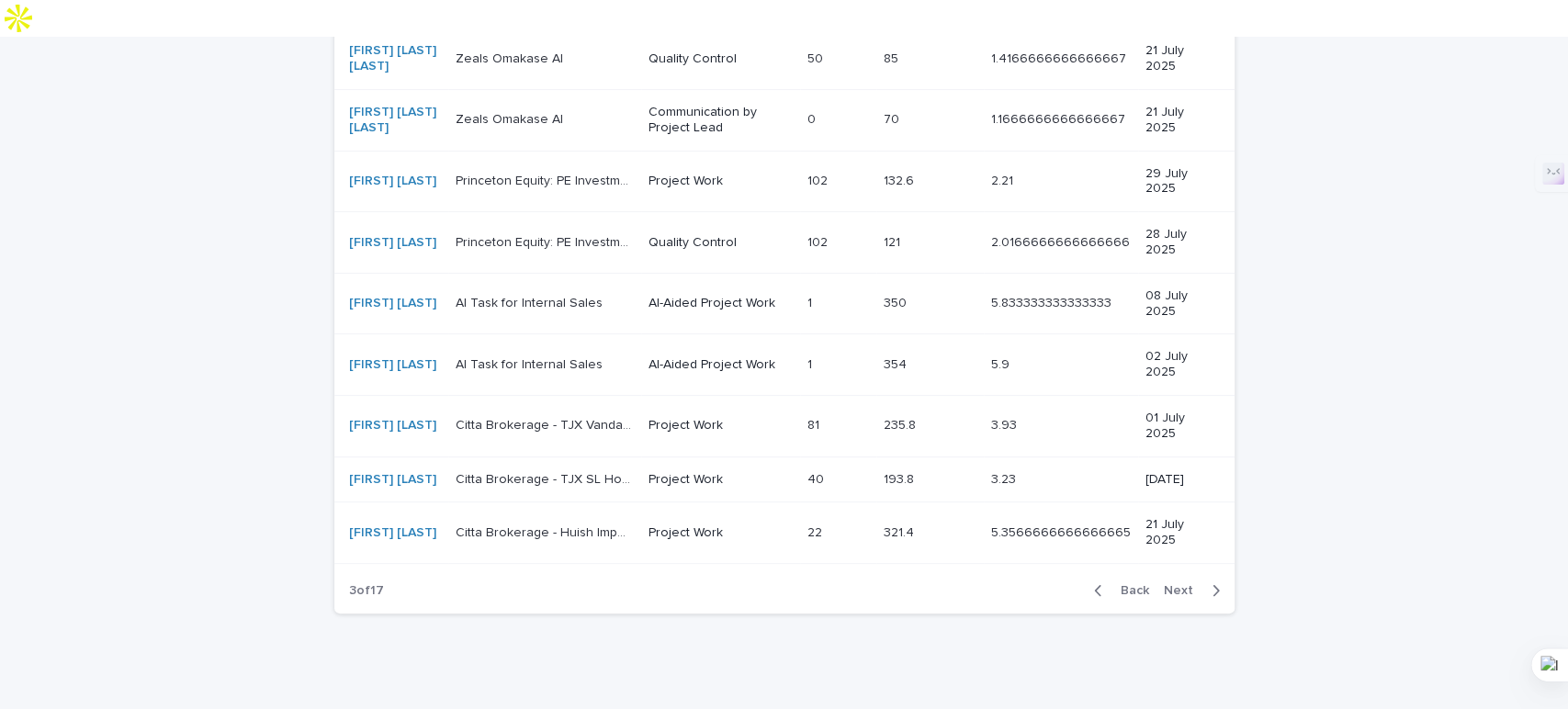 click on "Next" at bounding box center (1184, 591) 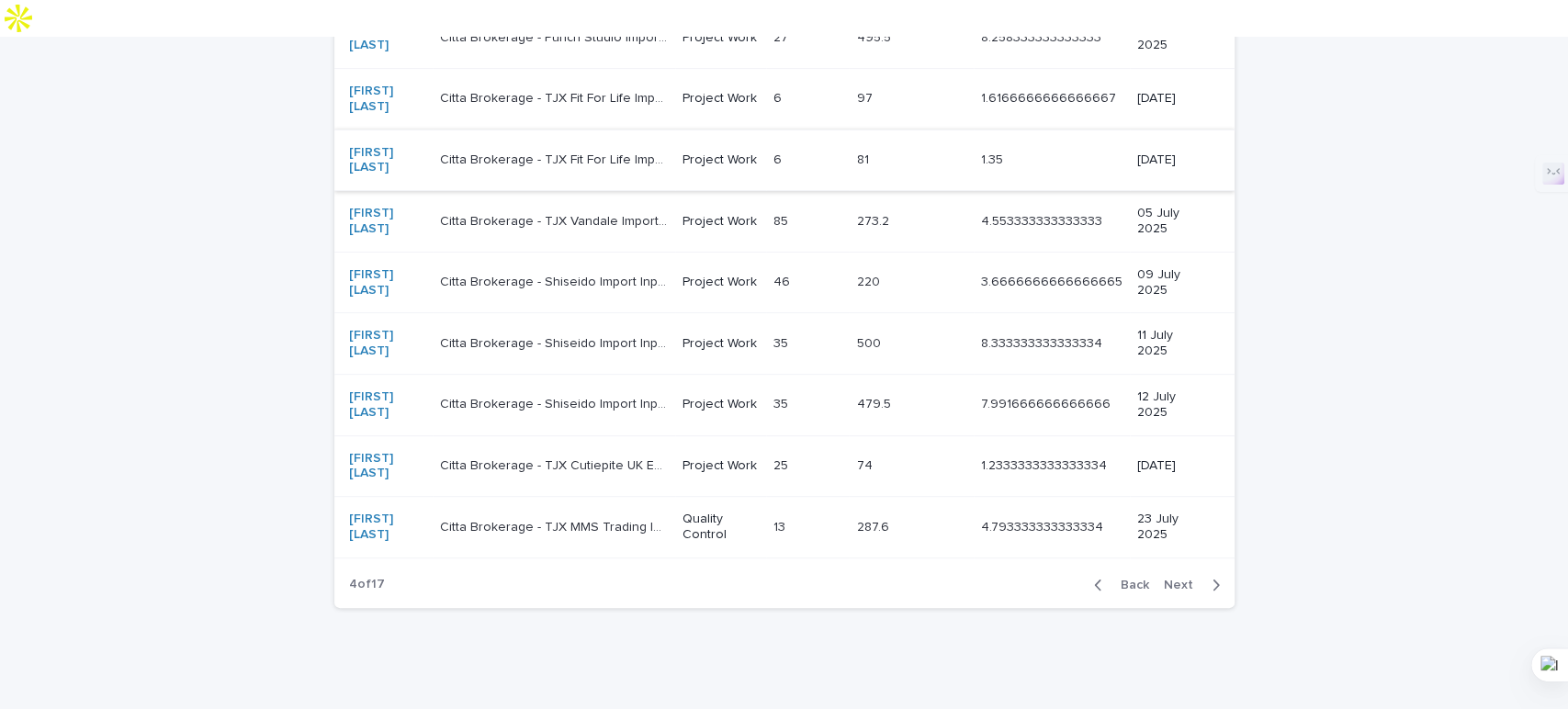 scroll, scrollTop: 331, scrollLeft: 0, axis: vertical 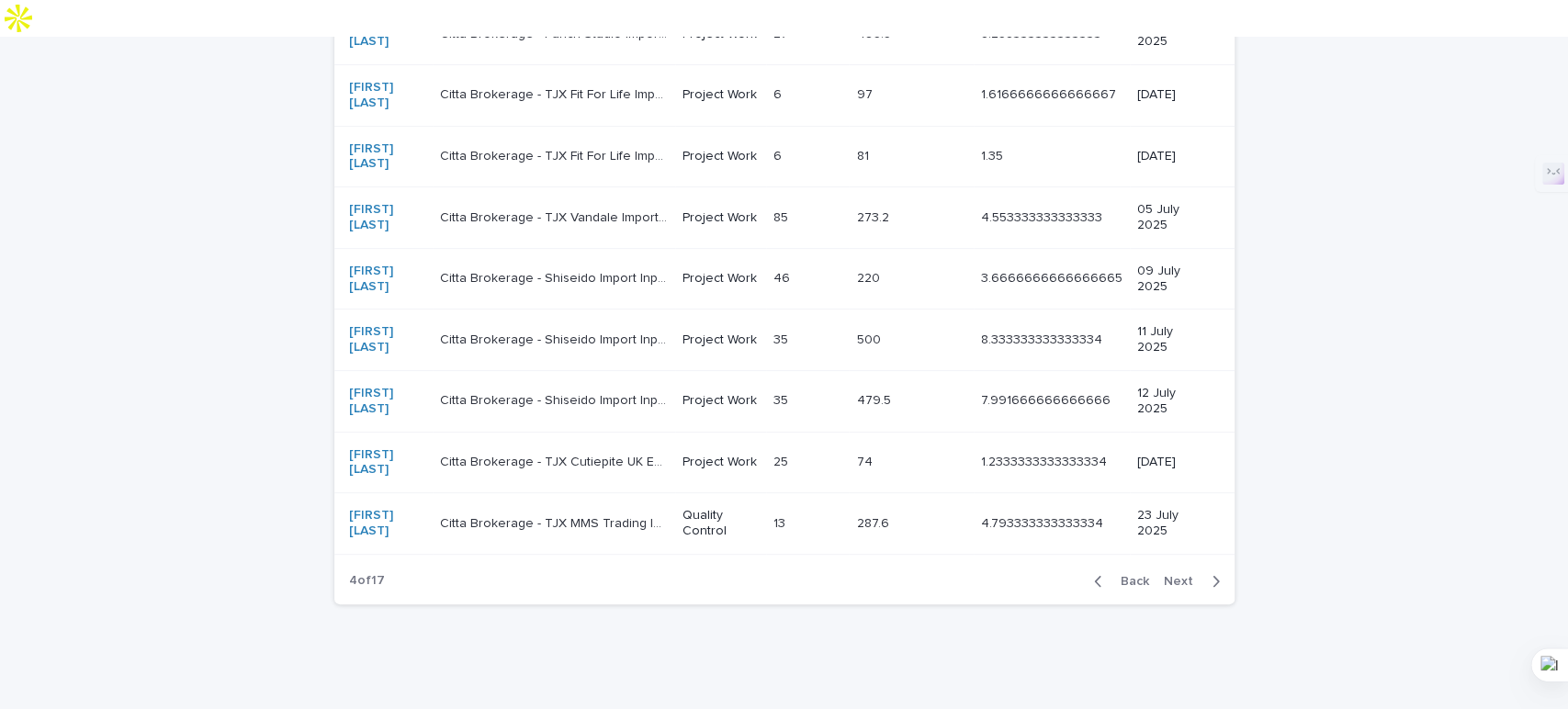 click on "Next" at bounding box center (1184, 581) 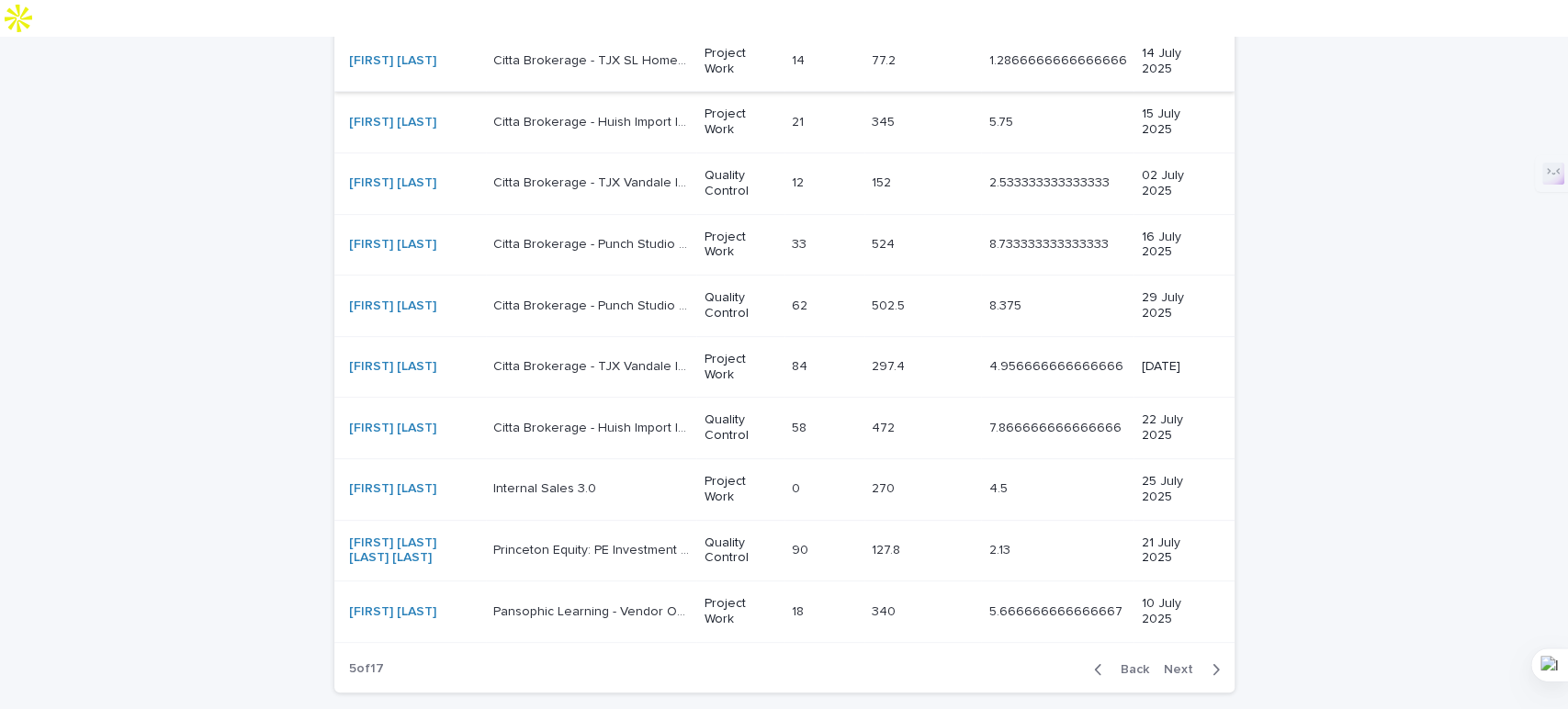 scroll, scrollTop: 7, scrollLeft: 0, axis: vertical 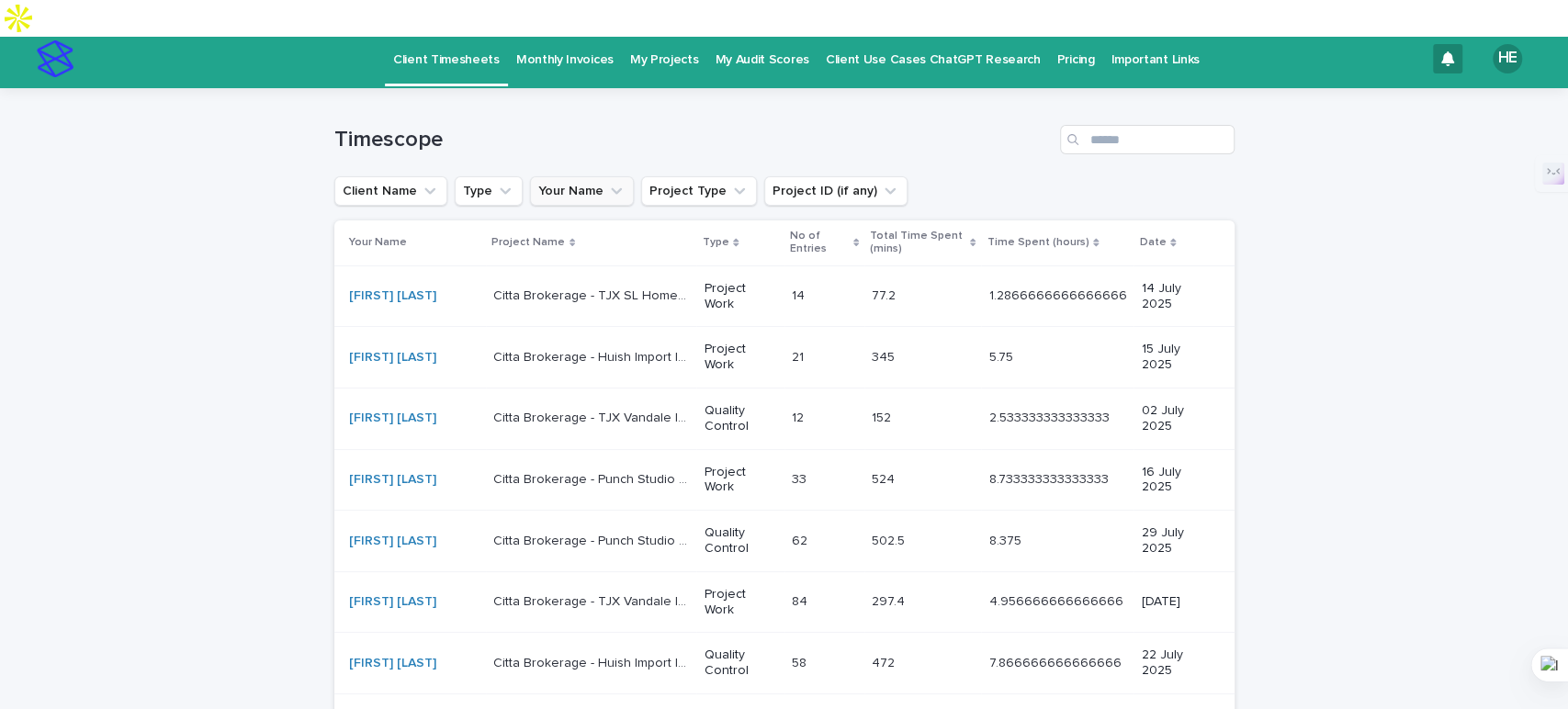 click on "Your Name" at bounding box center [581, 191] 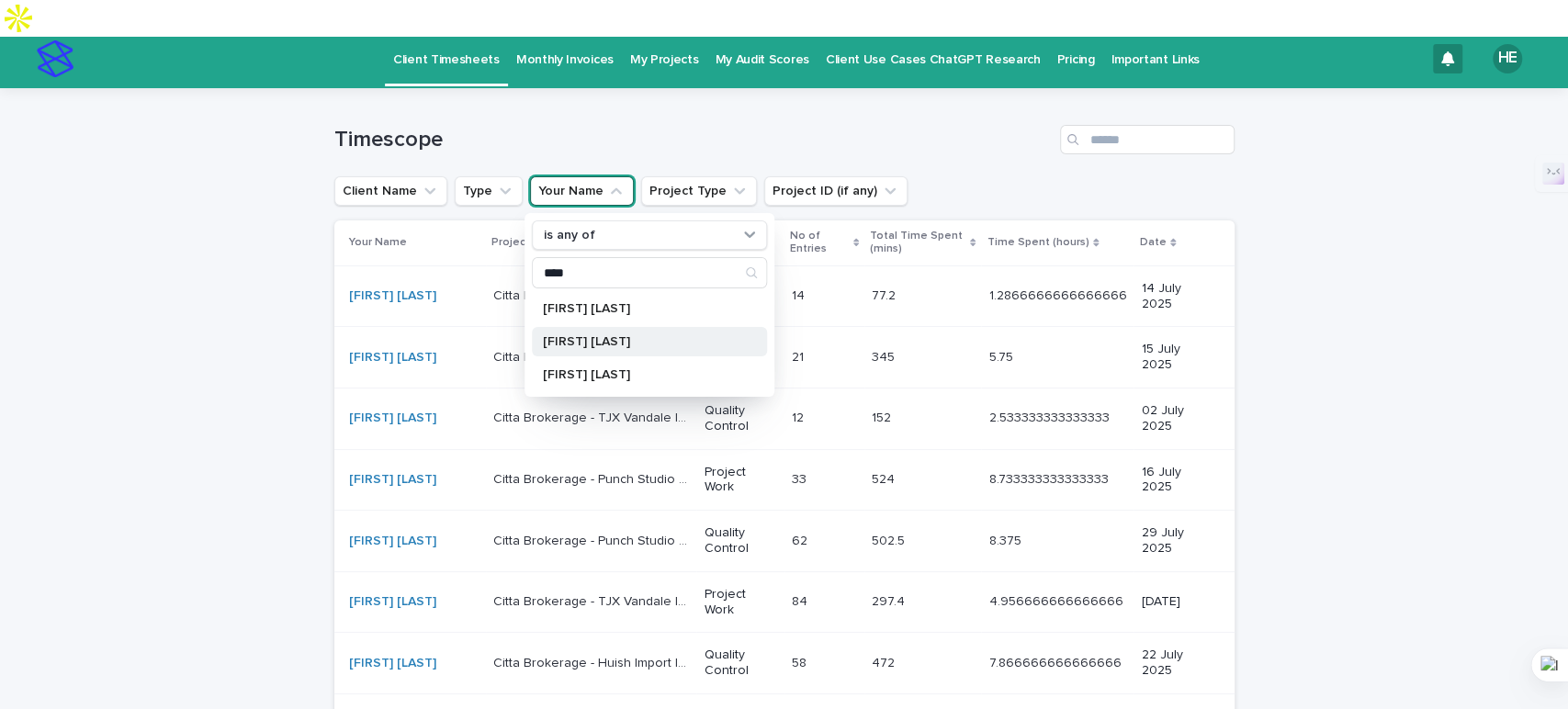 type on "****" 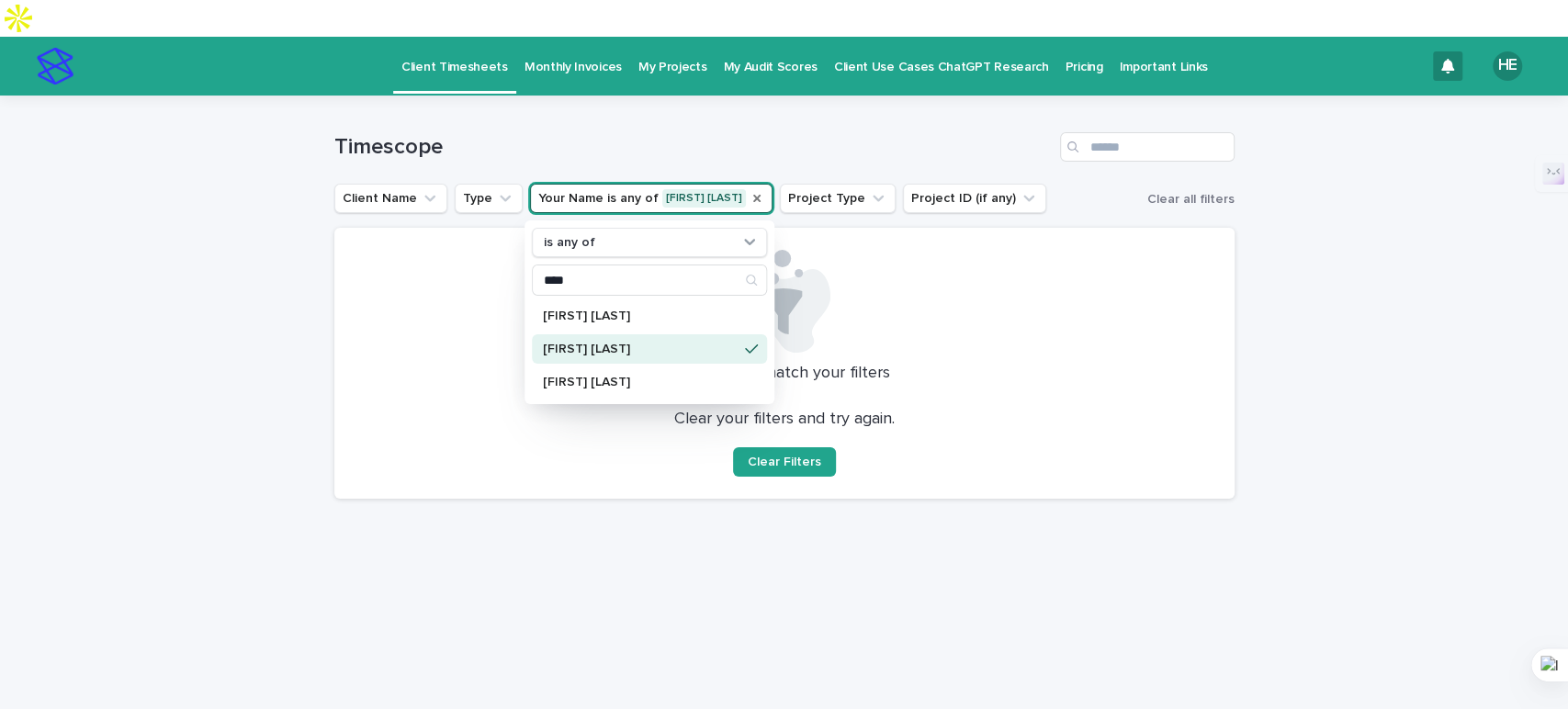 scroll, scrollTop: 0, scrollLeft: 0, axis: both 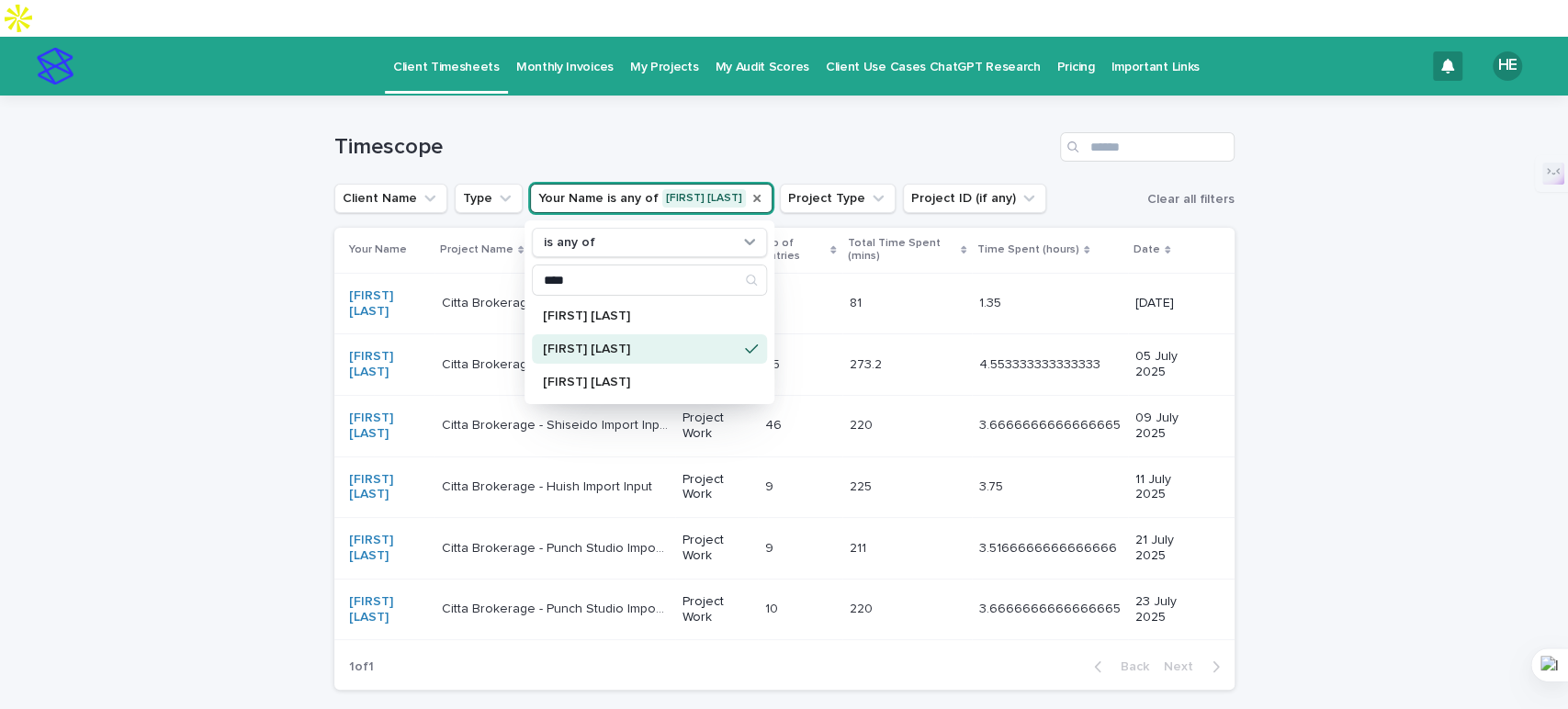 click on "Loading... Saving… Loading... Saving… Timescope Client Name Type Your Name is any of Farah Shah is any of **** Farah Mehboob Farah Shah Farah Zaheer Project Type Project ID (if any) Clear all filters Your Name Project Name Type No of Entries Total Time Spent (mins) Time Spent (hours) Date Farah Shah   Citta Brokerage - TJX Fit For Life Import Input Citta Brokerage - TJX Fit For Life Import Input   Project Work 6 6   81 81   1.35 1.35   13 July 2025 Farah Shah   Citta Brokerage - TJX Vandale Import Input Citta Brokerage - TJX Vandale Import Input   Project Work 85 85   273.2 273.2   4.553333333333333 4.553333333333333   05 July 2025 Farah Shah   Citta Brokerage - Shiseido Import Input Citta Brokerage - Shiseido Import Input   Project Work 46 46   220 220   3.6666666666666665 3.6666666666666665   09 July 2025 Farah Shah   Citta Brokerage - Huish Import Input Citta Brokerage - Huish Import Input   Project Work 9 9   225 225   3.75 3.75   11 July 2025 Farah Shah     Project Work 9 9   211" at bounding box center (784, 445) 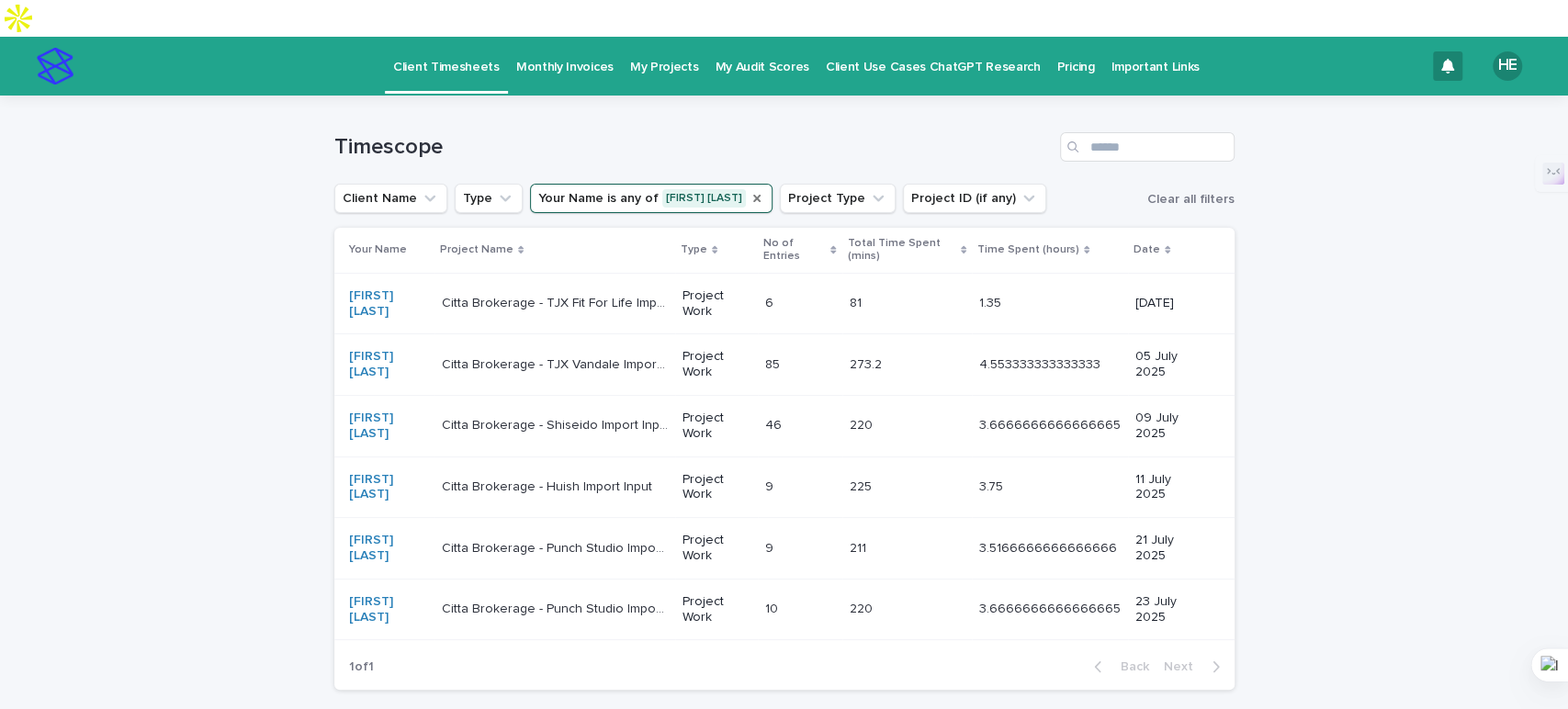 click on "Citta Brokerage - Huish Import Input" at bounding box center [548, 485] 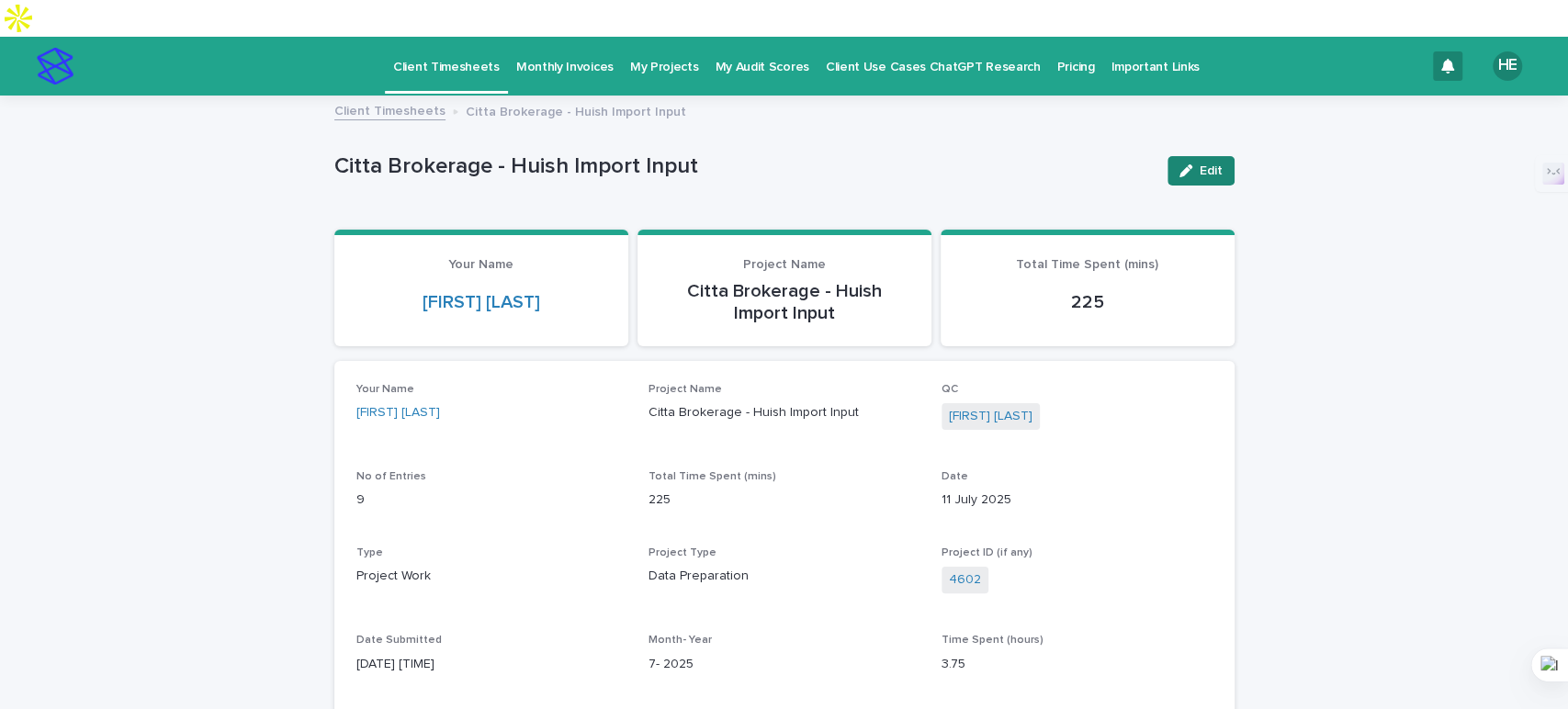 click on "Edit" at bounding box center (1201, 171) 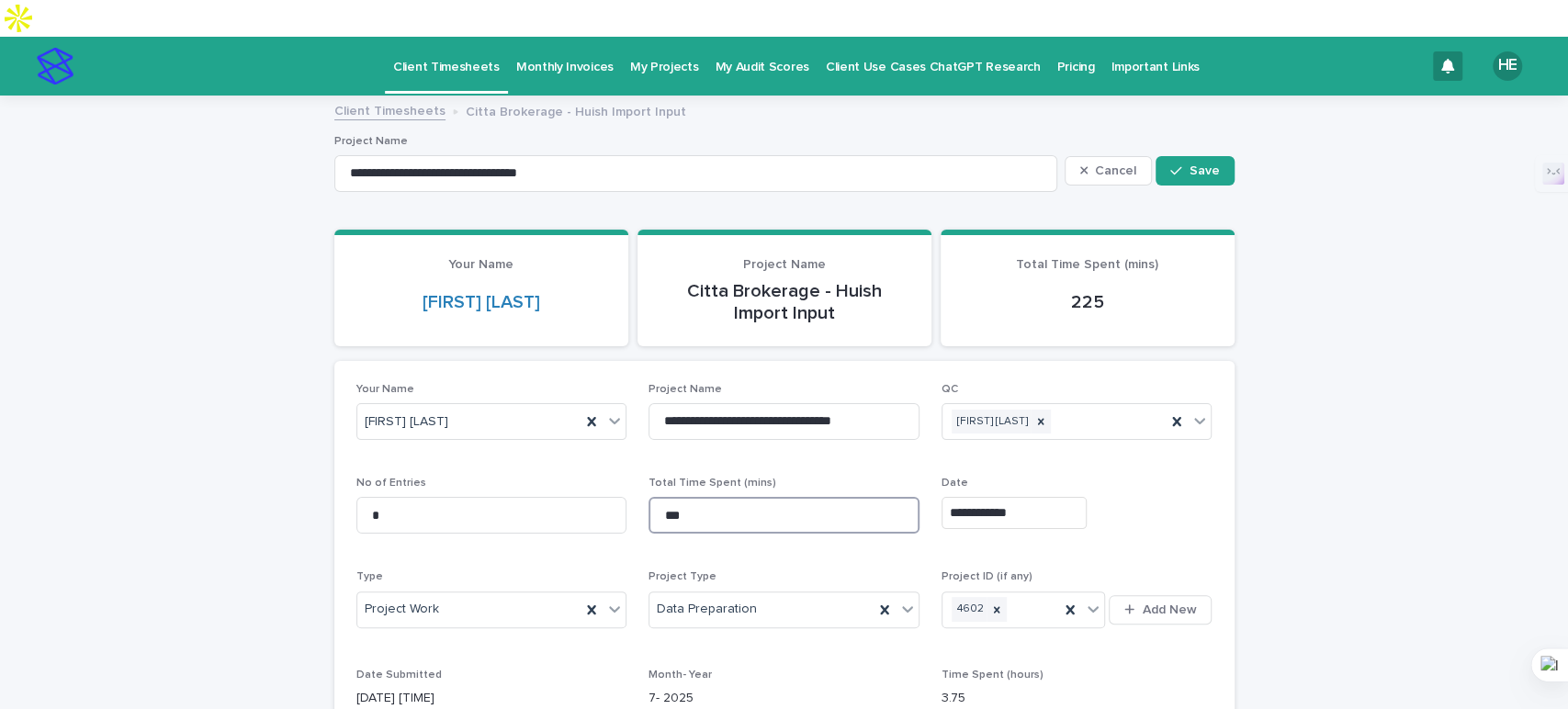 click on "***" at bounding box center (784, 515) 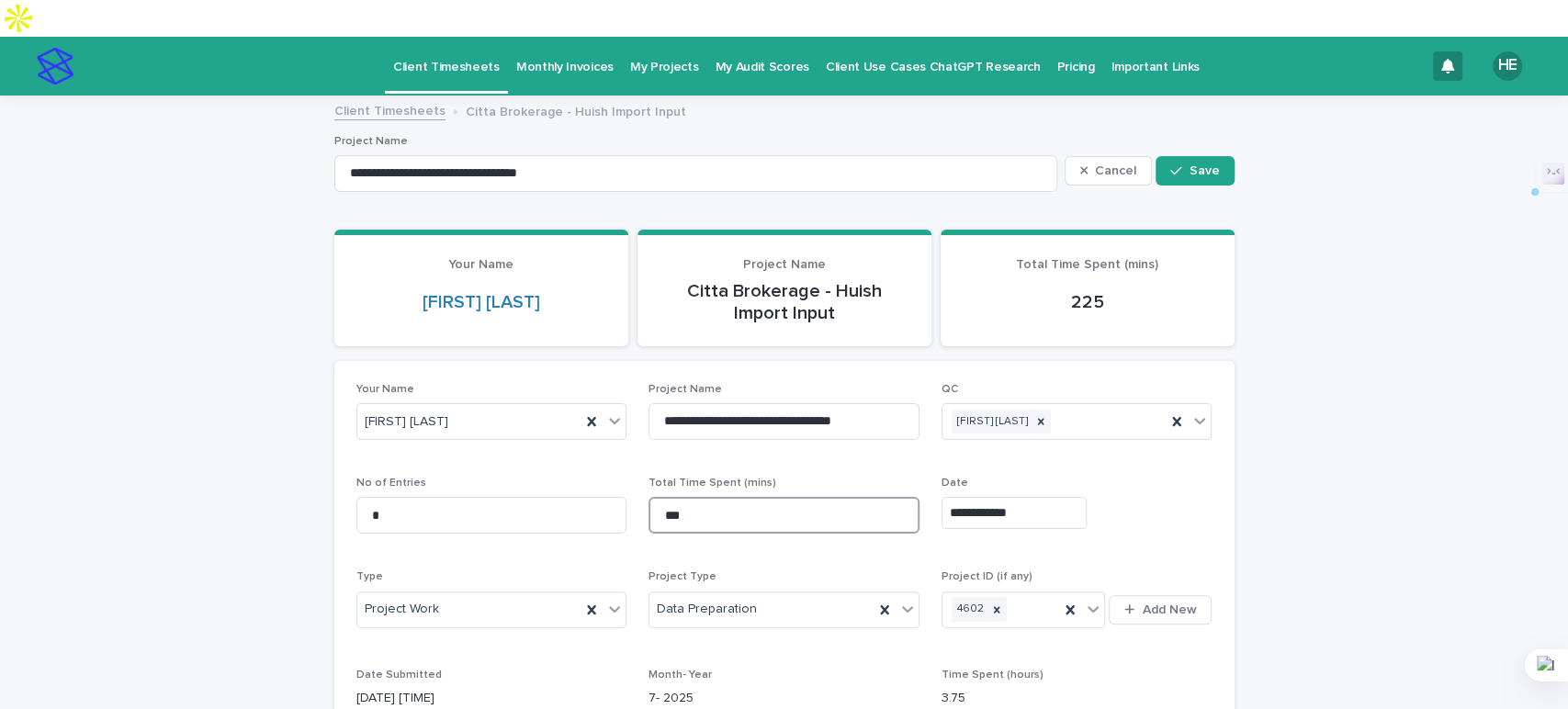 paste on "***" 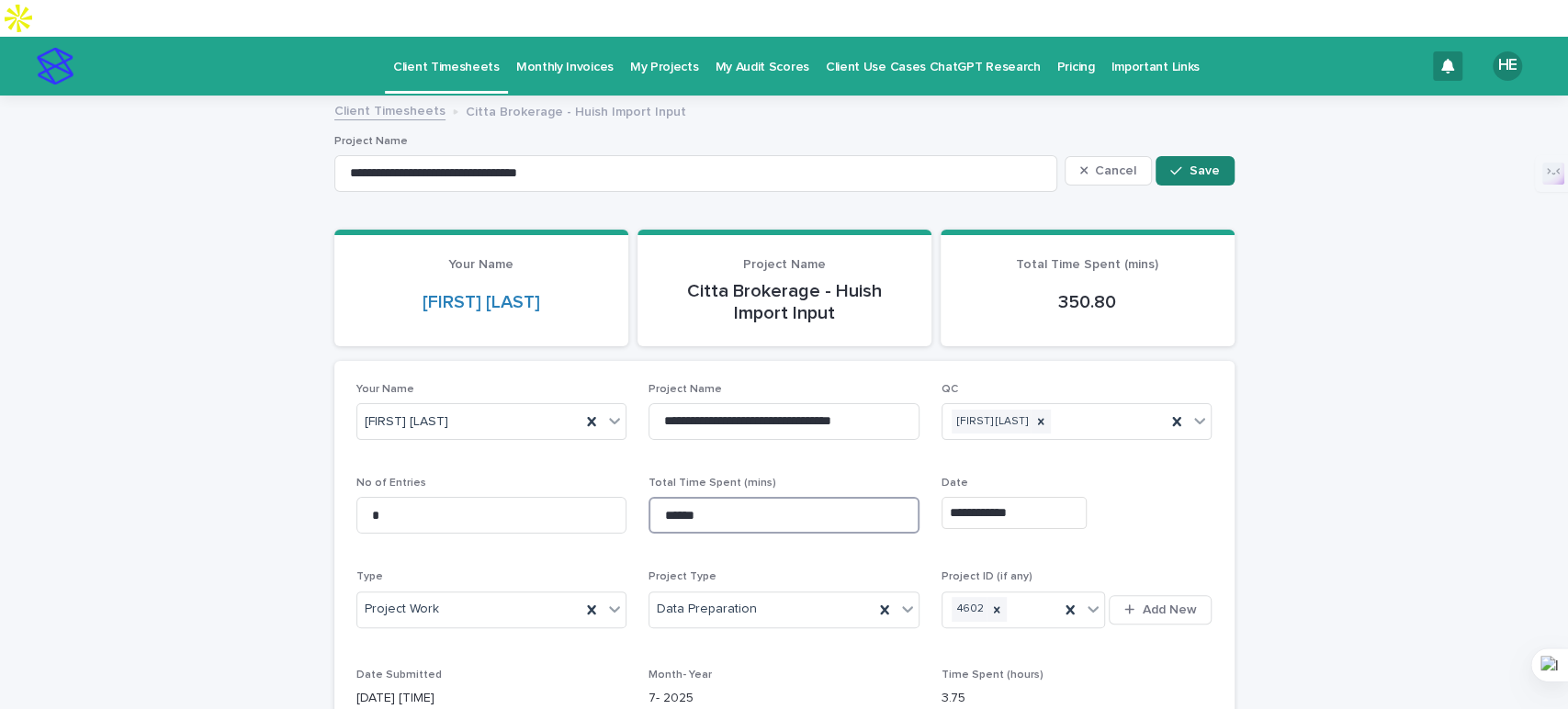 type on "******" 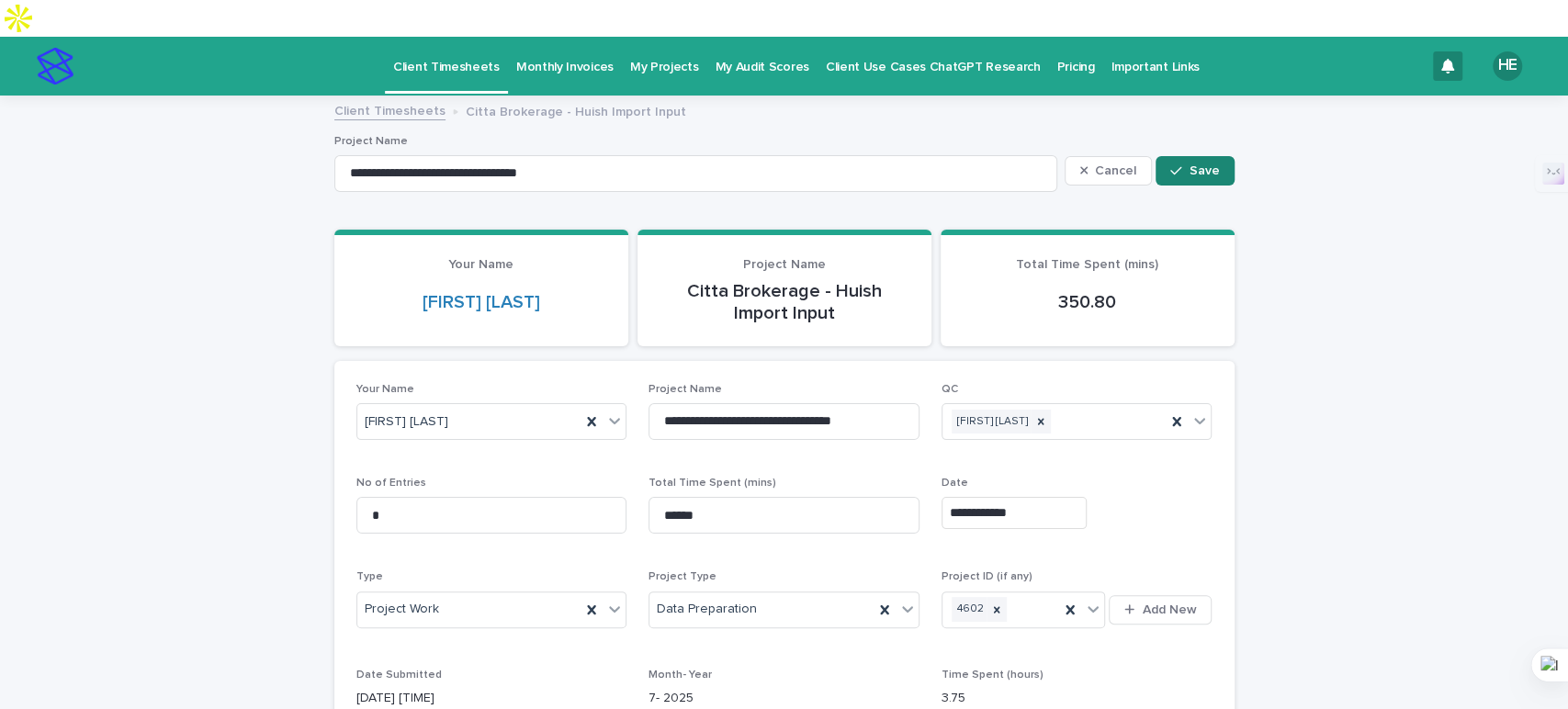 click at bounding box center (1179, 171) 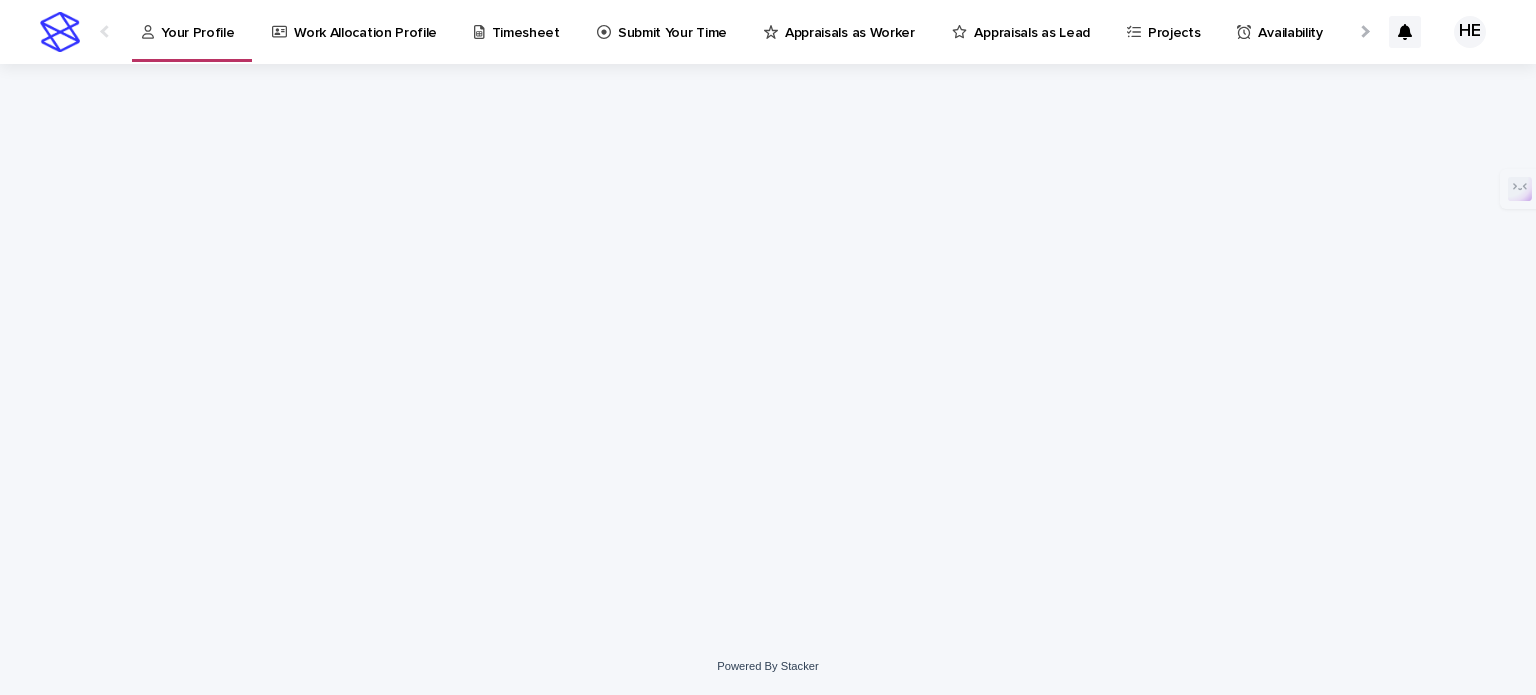 scroll, scrollTop: 0, scrollLeft: 0, axis: both 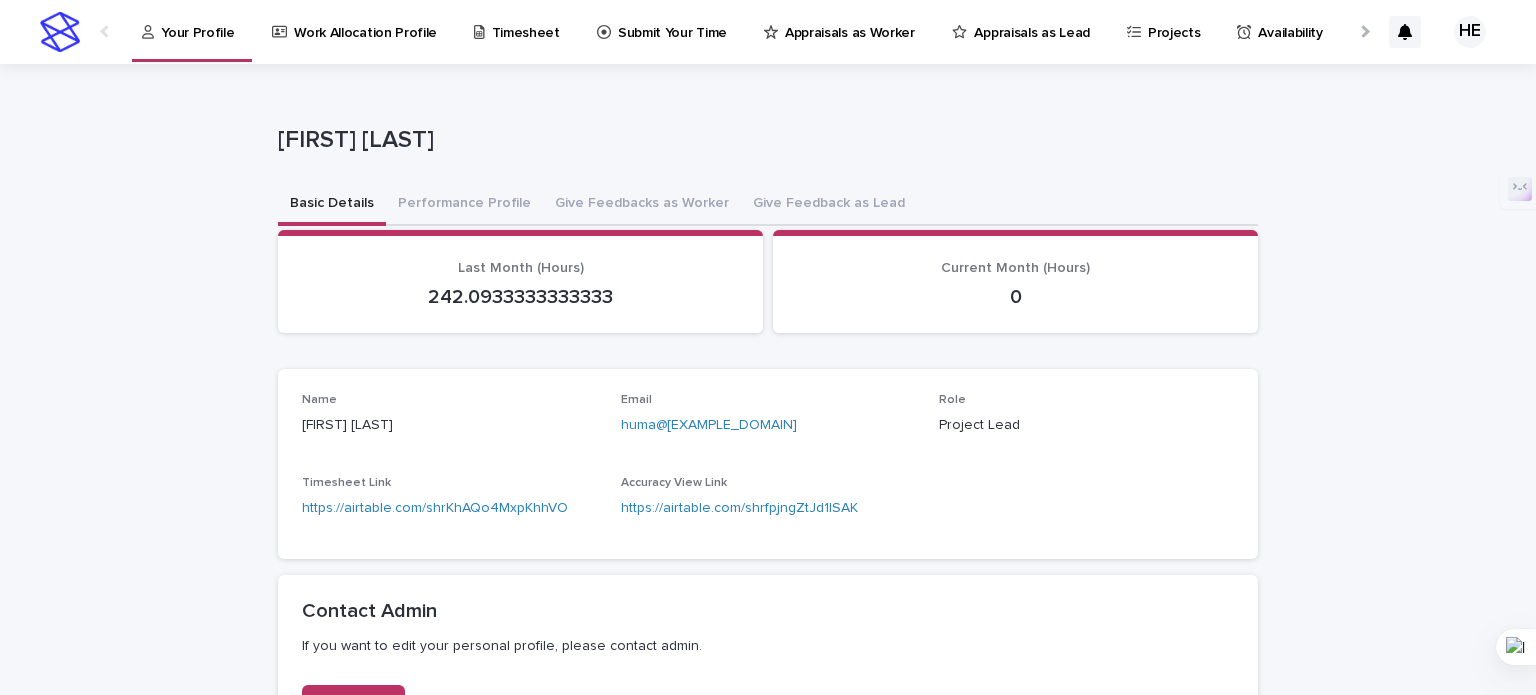 click on "Submit Your Time" at bounding box center [672, 21] 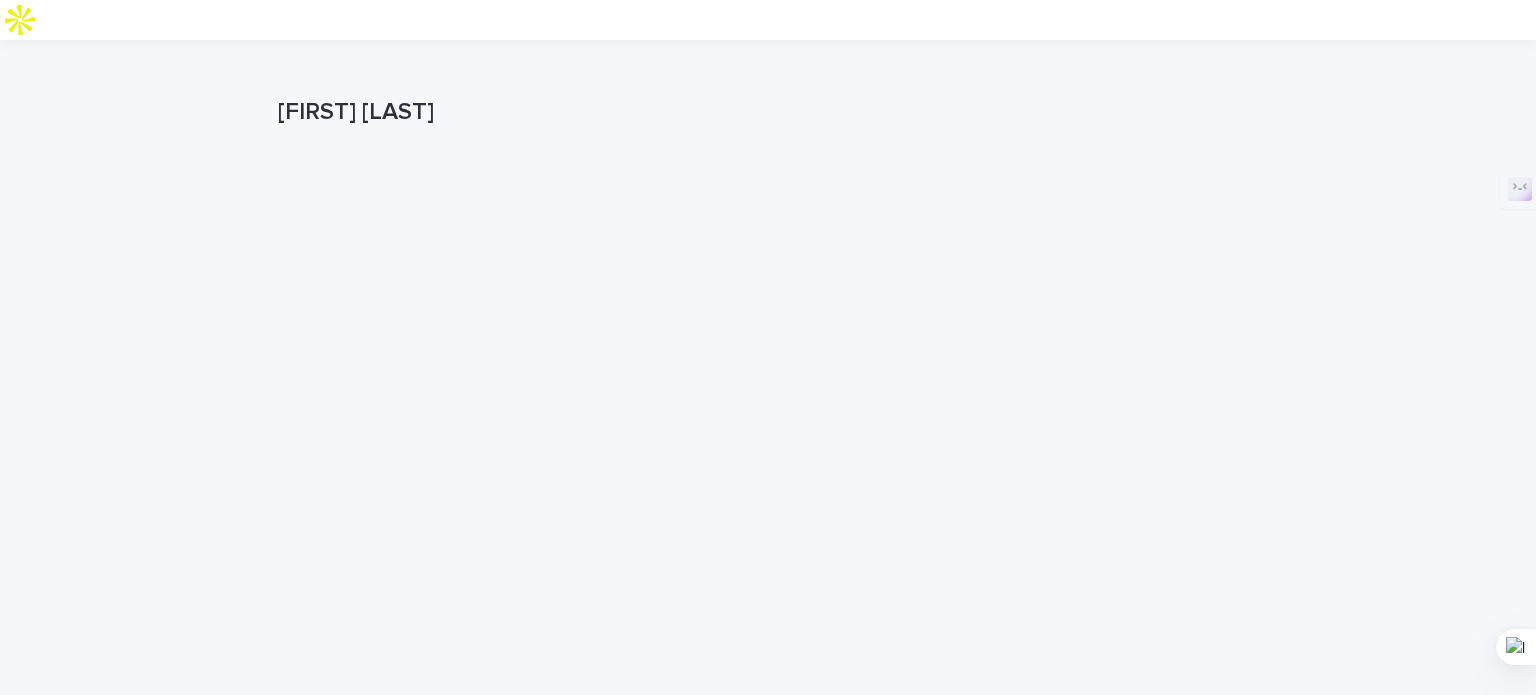 scroll, scrollTop: 100, scrollLeft: 0, axis: vertical 